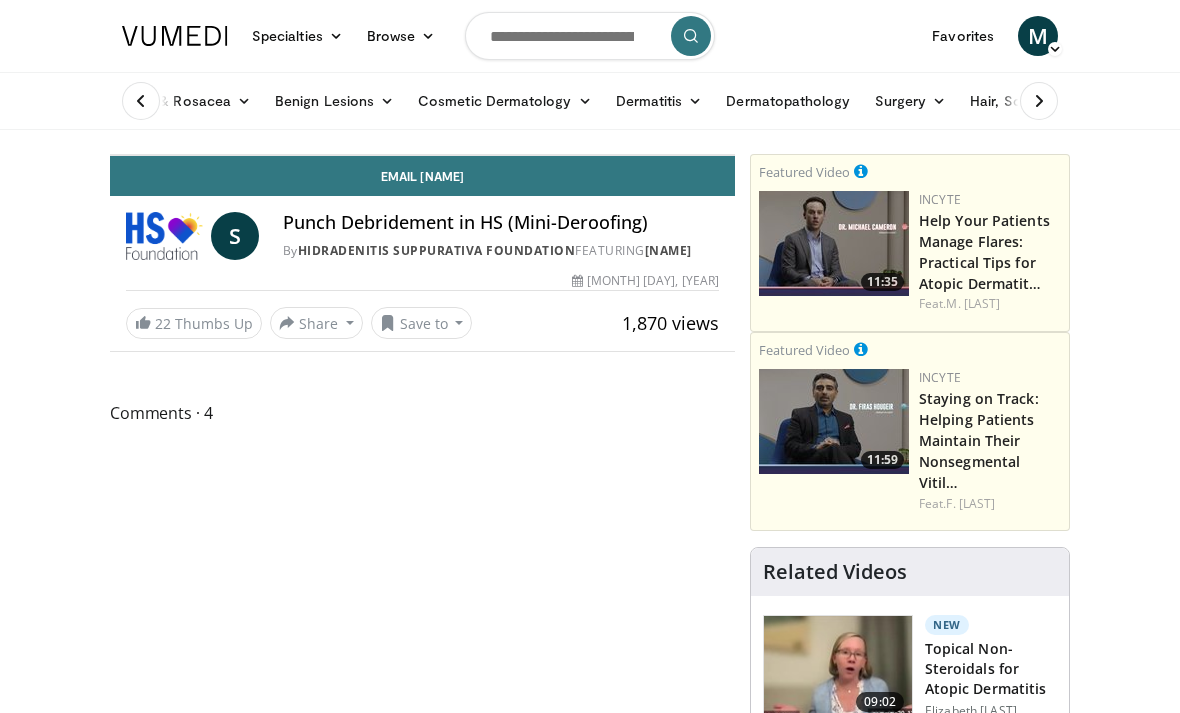scroll, scrollTop: 0, scrollLeft: 0, axis: both 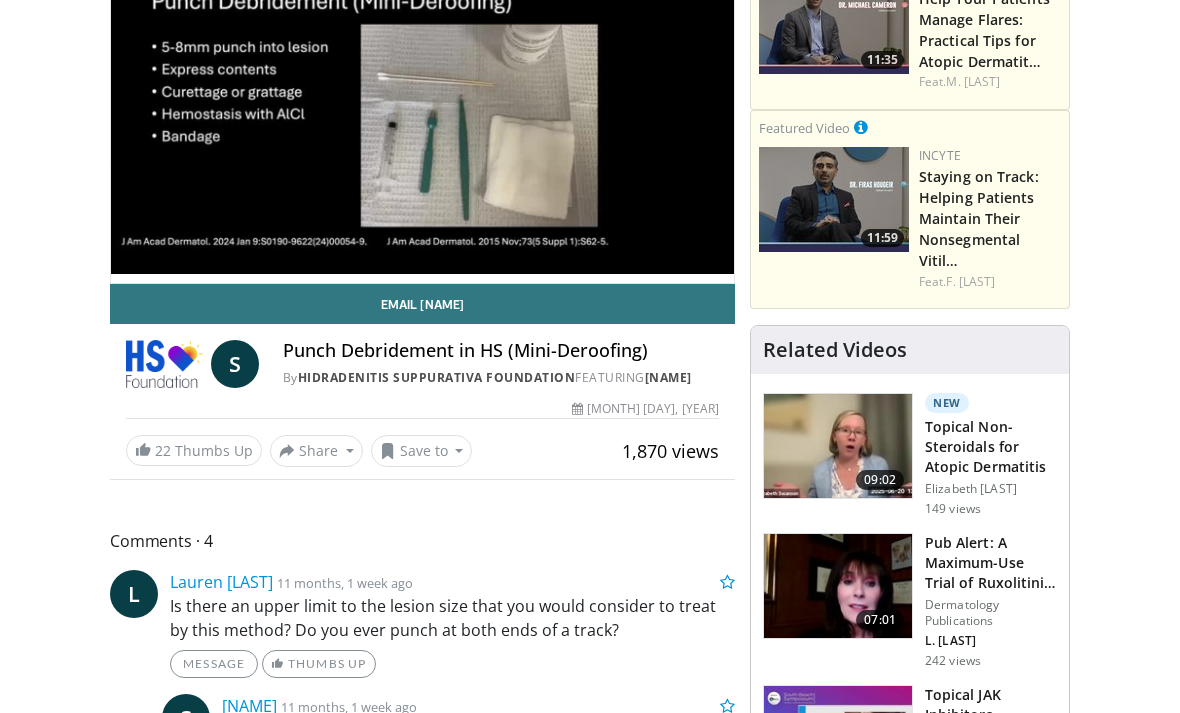 click on "L
Lauren Gandhi    11 months, 1 week ago
Is there an upper limit to the lesion size that you would consider to treat by this method?  Do you ever punch at both ends of a track?
Message
Thumbs Up" at bounding box center [422, 624] 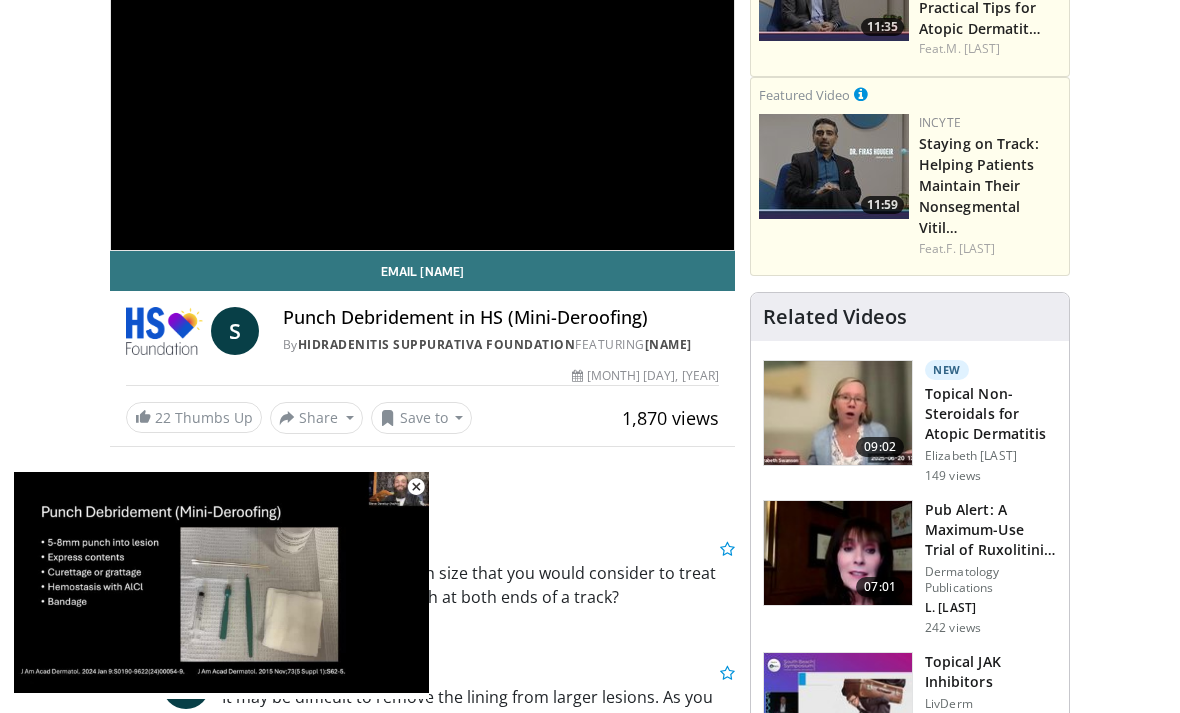 scroll, scrollTop: 241, scrollLeft: 0, axis: vertical 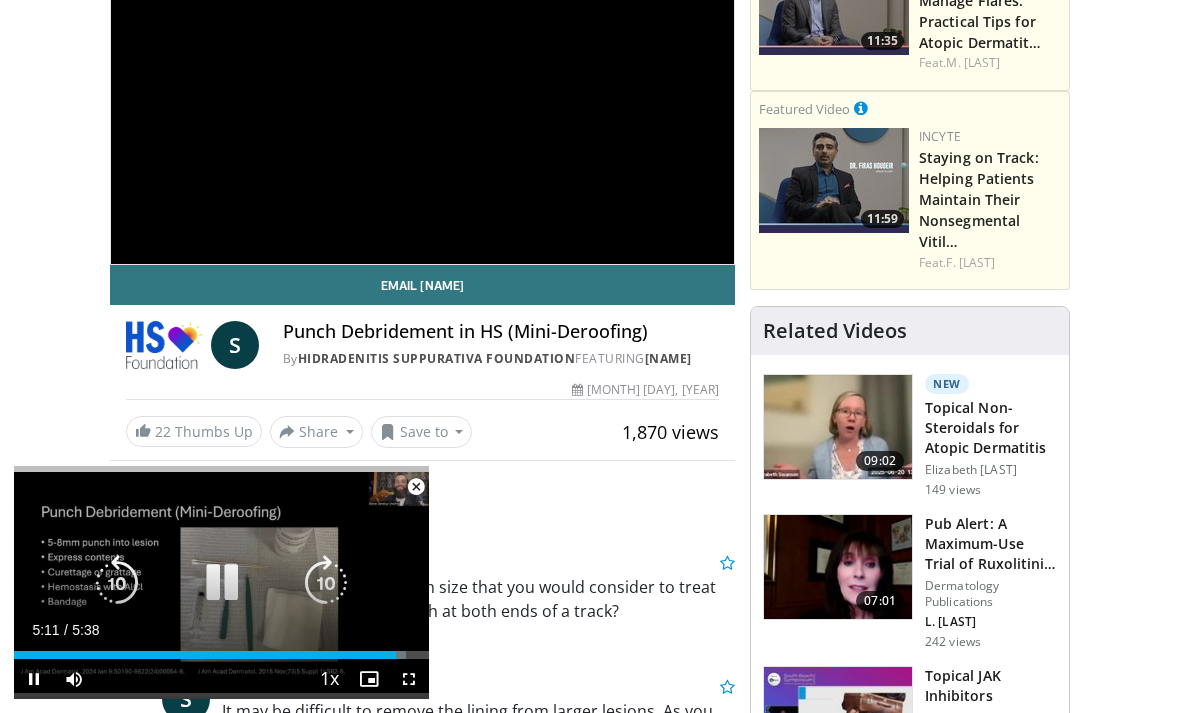click at bounding box center (222, 583) 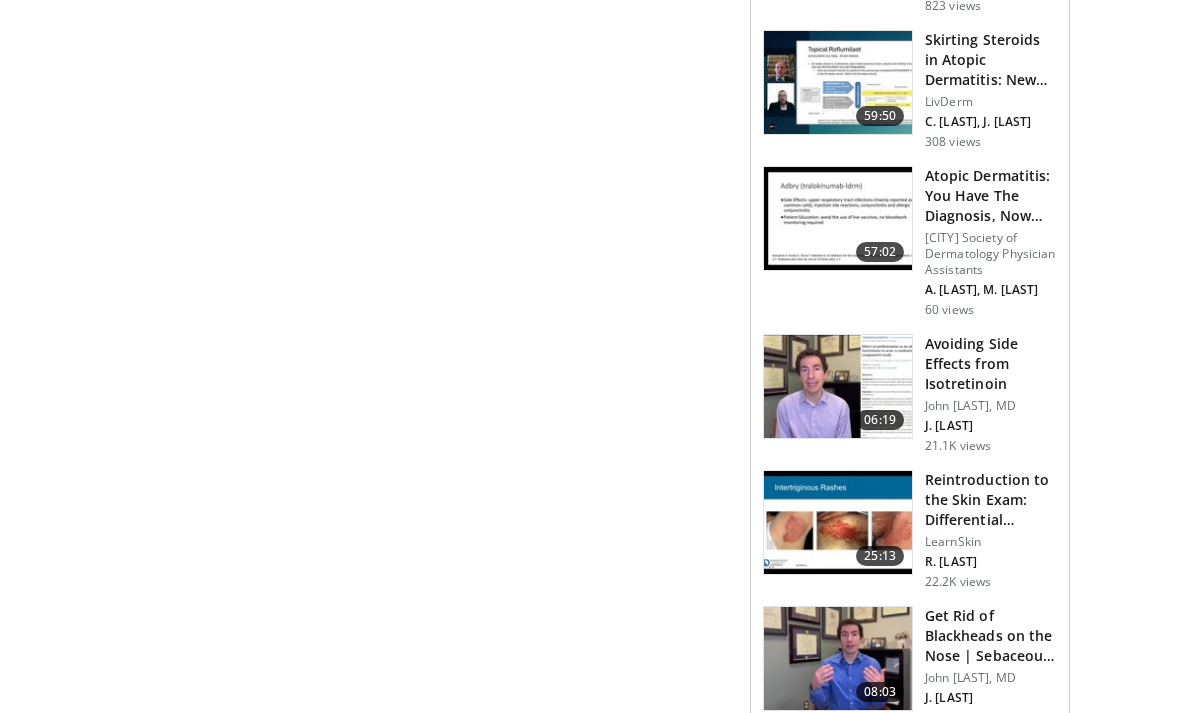 scroll, scrollTop: 1559, scrollLeft: 0, axis: vertical 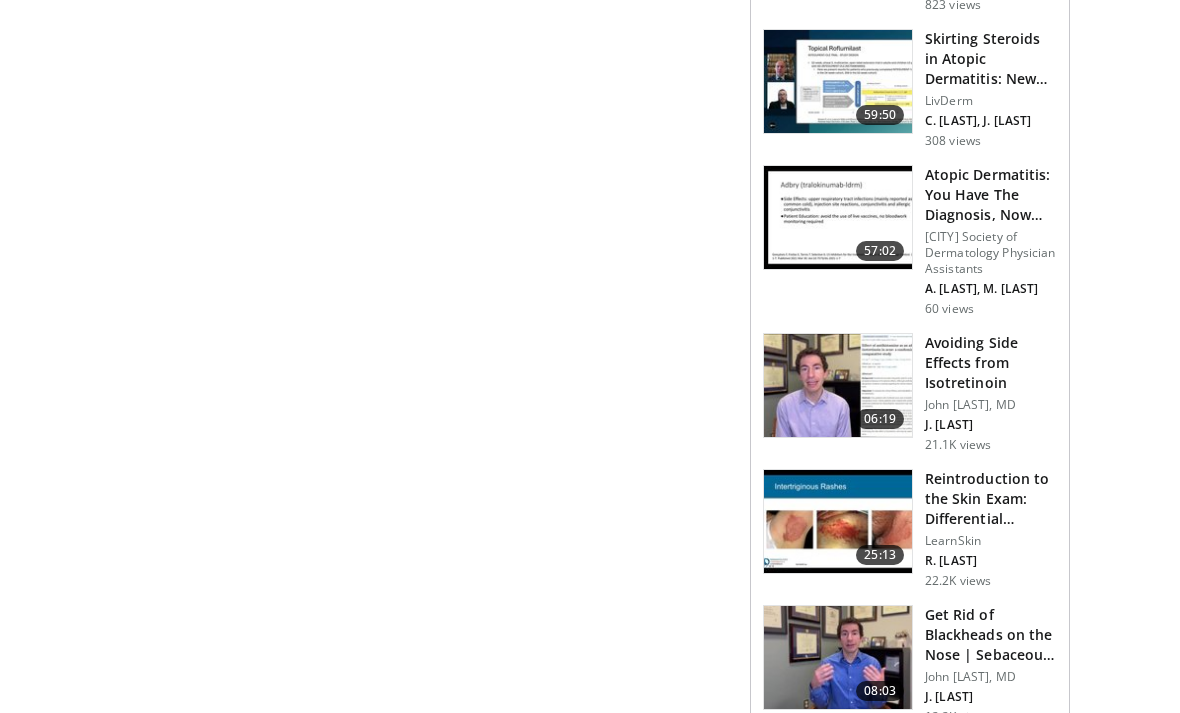 click at bounding box center (838, 523) 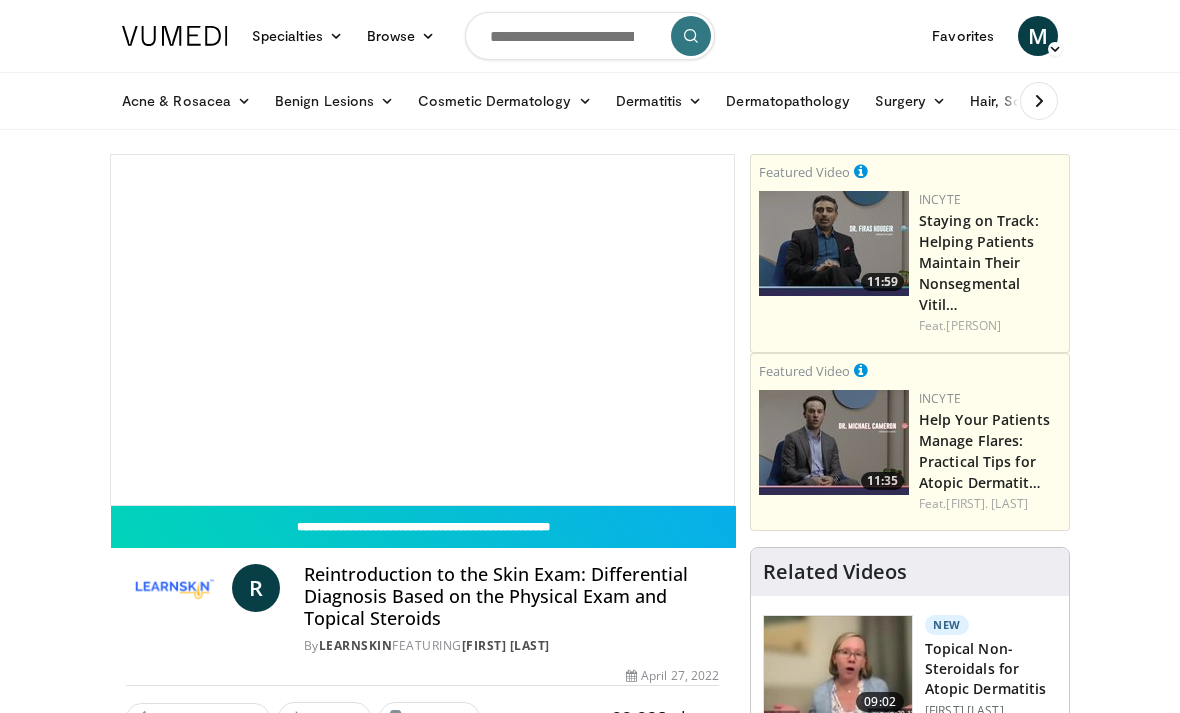 scroll, scrollTop: 0, scrollLeft: 0, axis: both 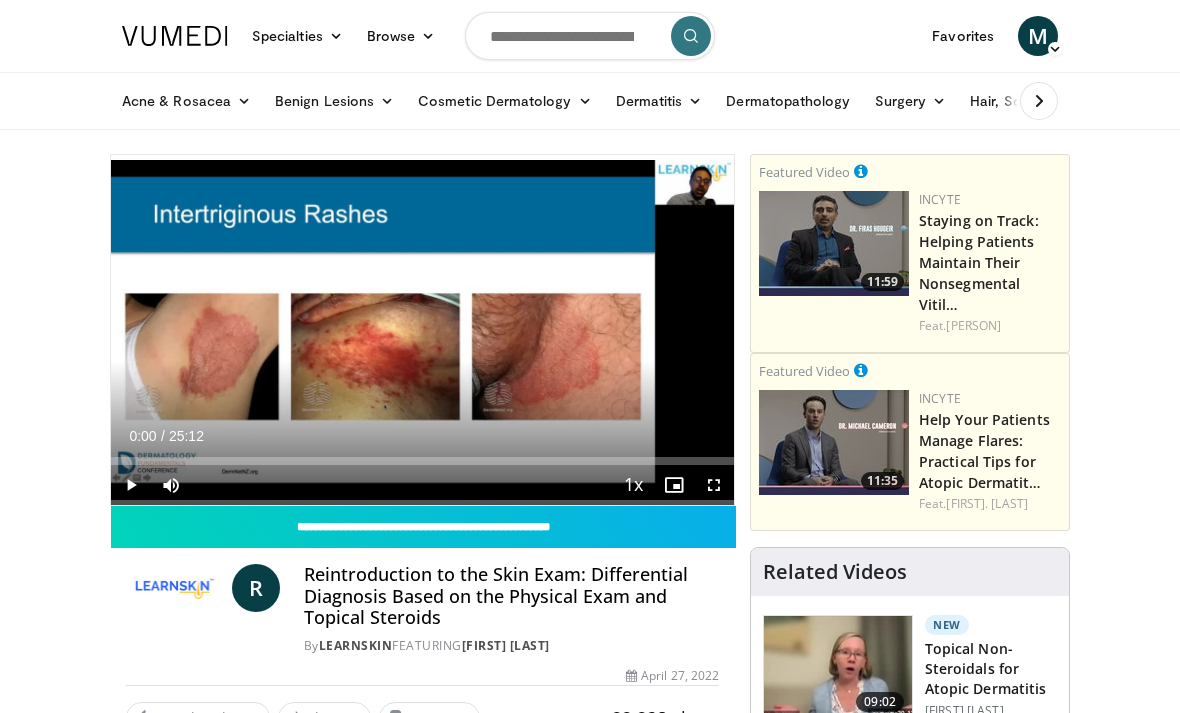 click on "**********" at bounding box center (423, 527) 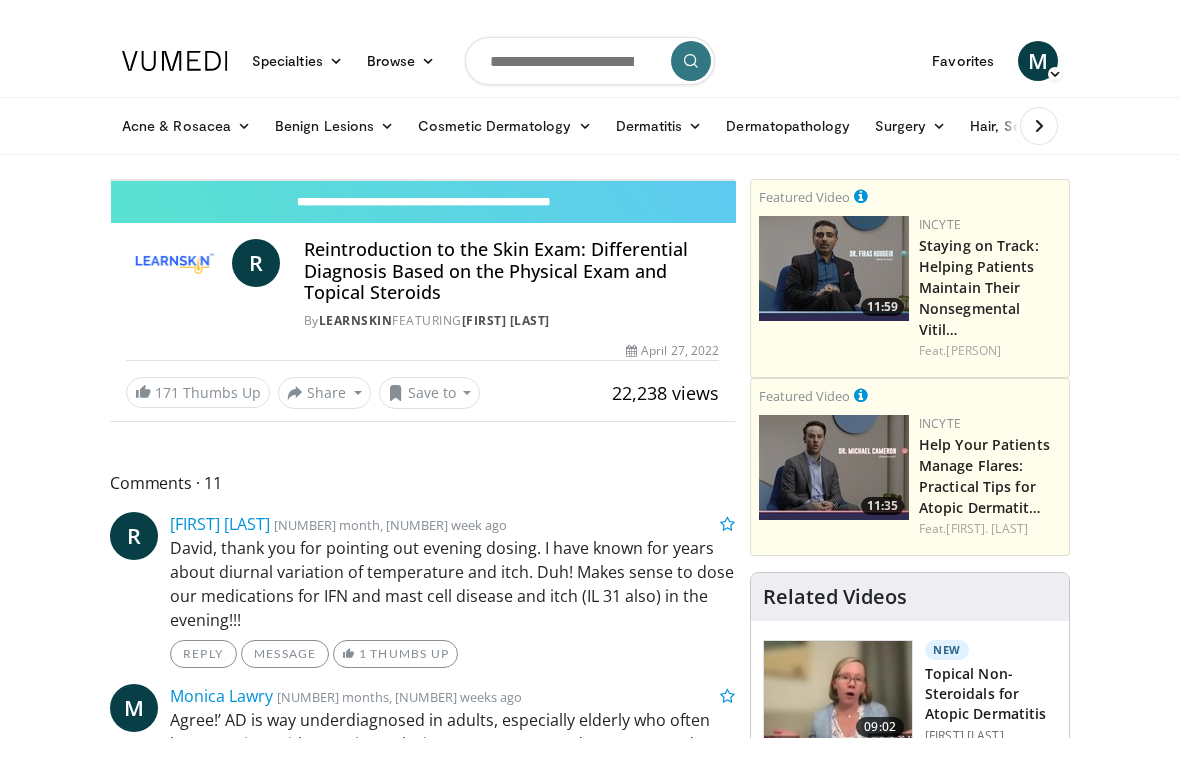 scroll, scrollTop: 24, scrollLeft: 0, axis: vertical 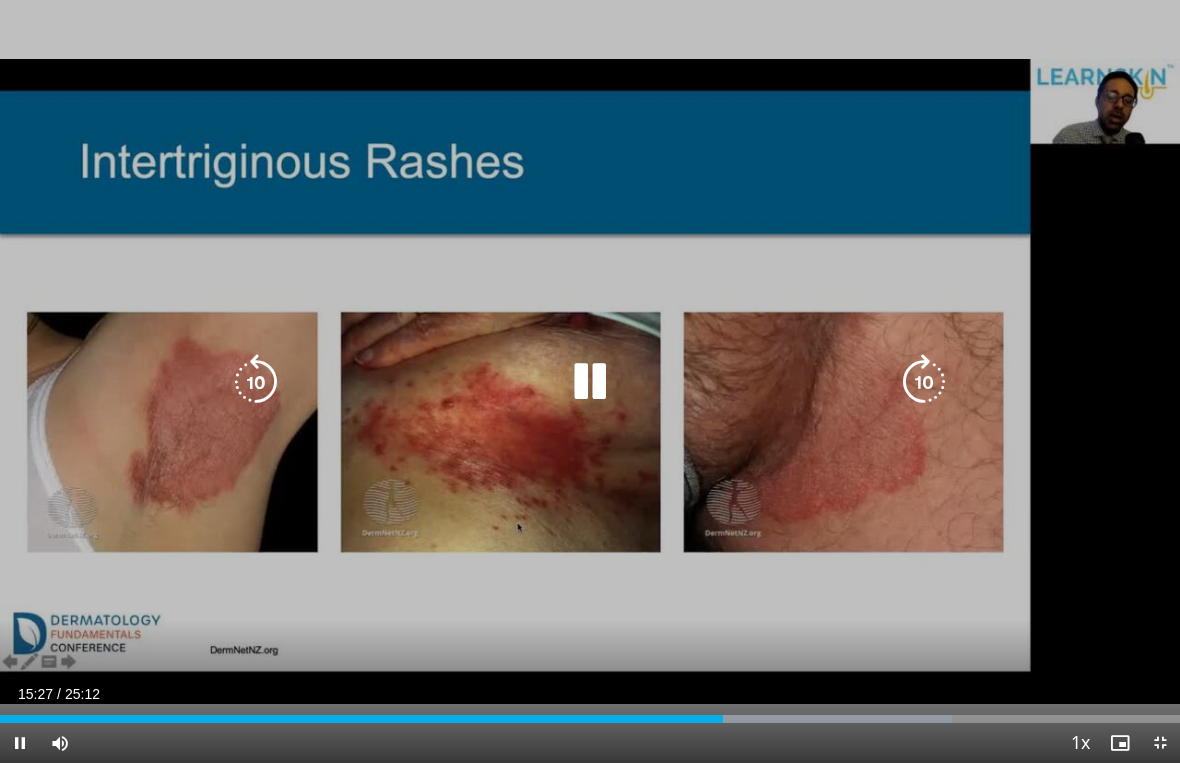 click at bounding box center [590, 382] 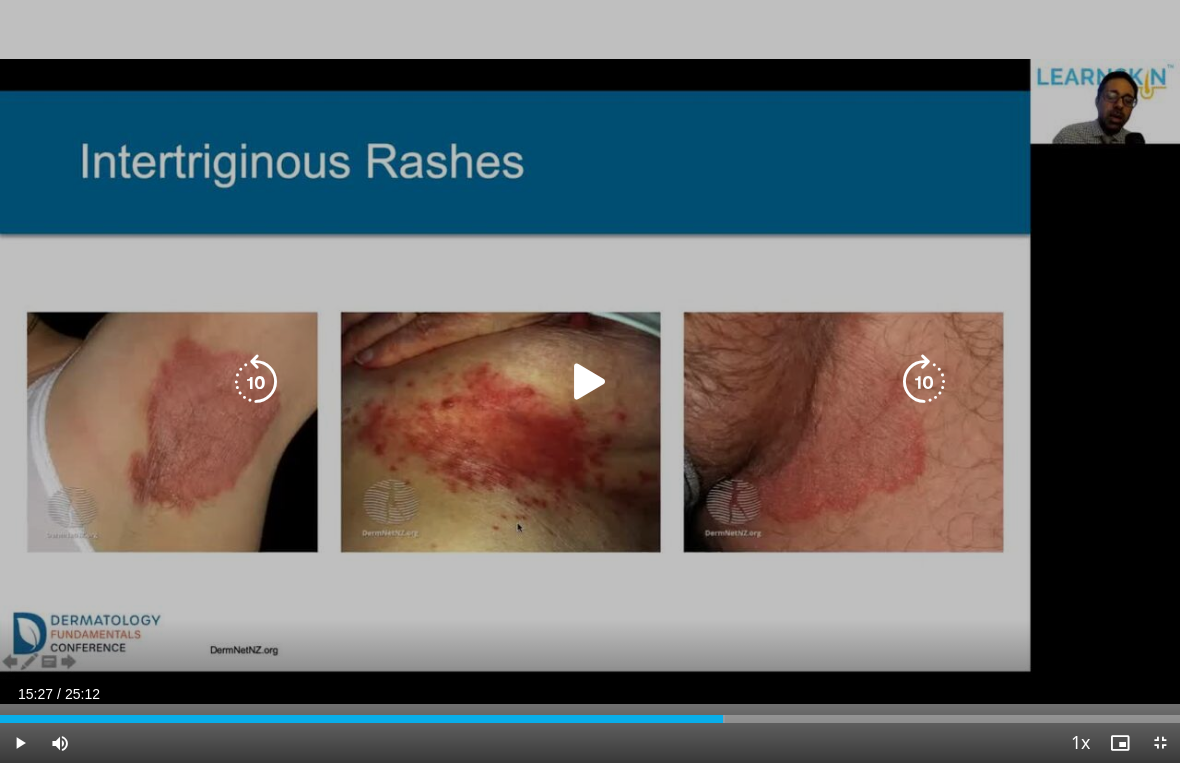 click at bounding box center [590, 382] 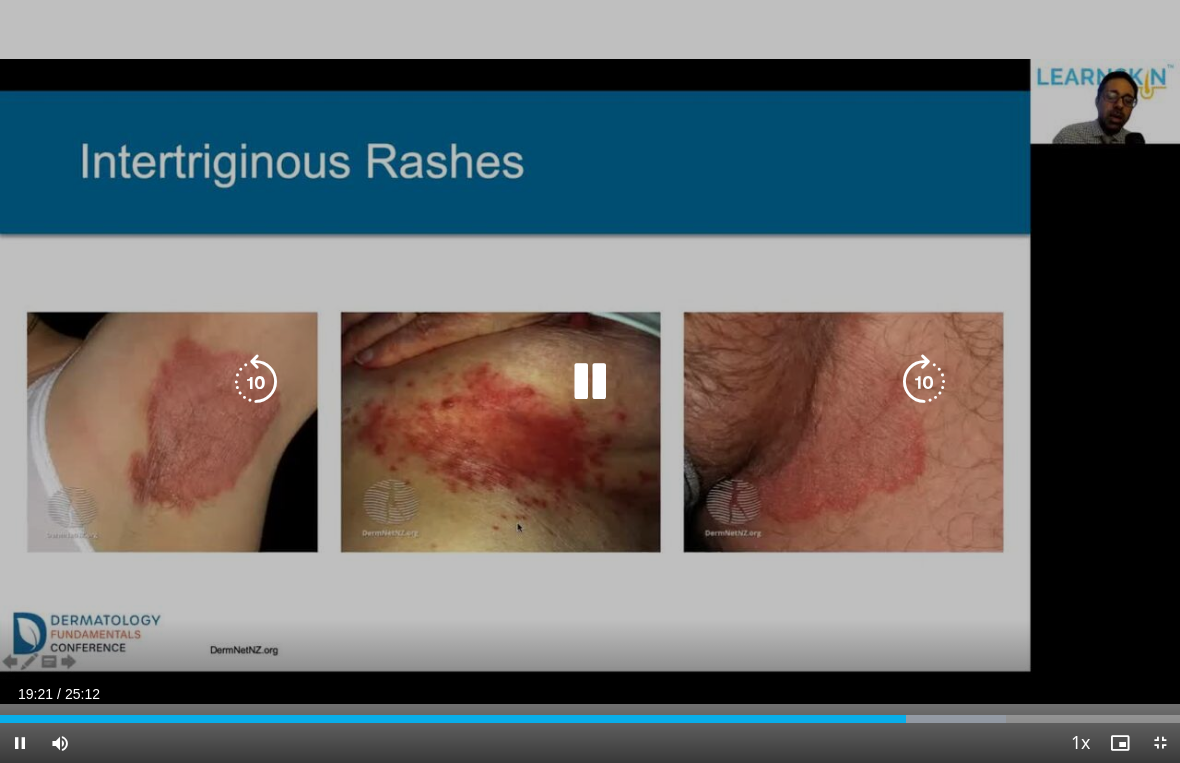 click at bounding box center (590, 382) 